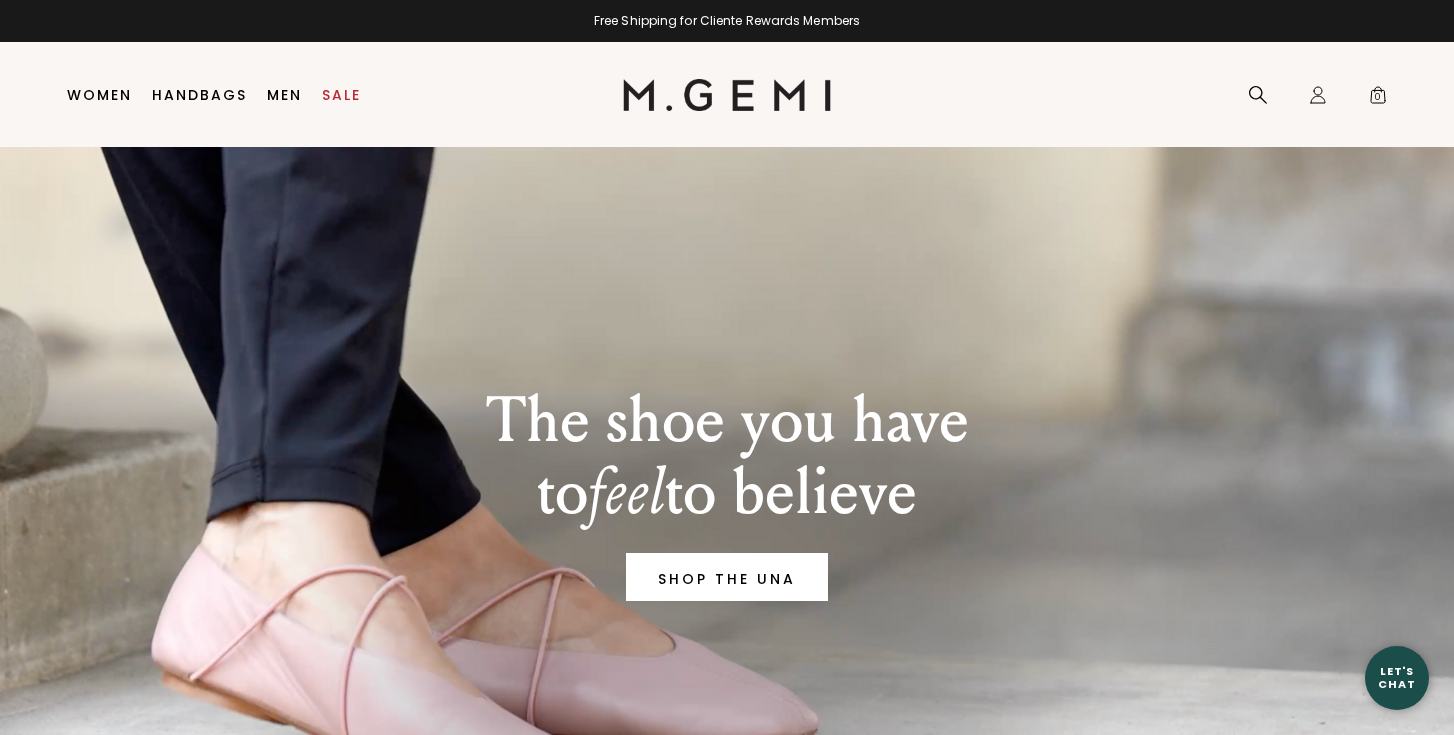 scroll, scrollTop: 0, scrollLeft: 0, axis: both 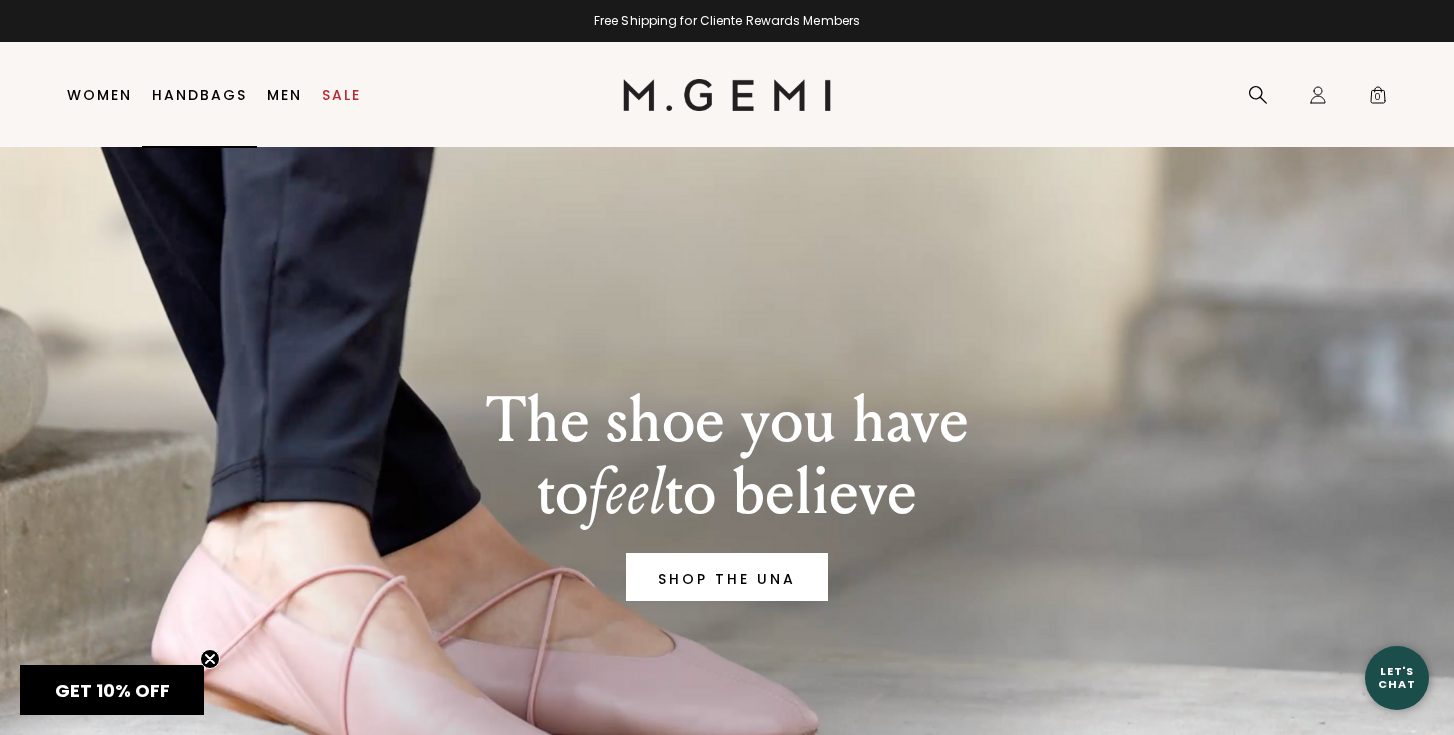 click on "Handbags" at bounding box center [199, 95] 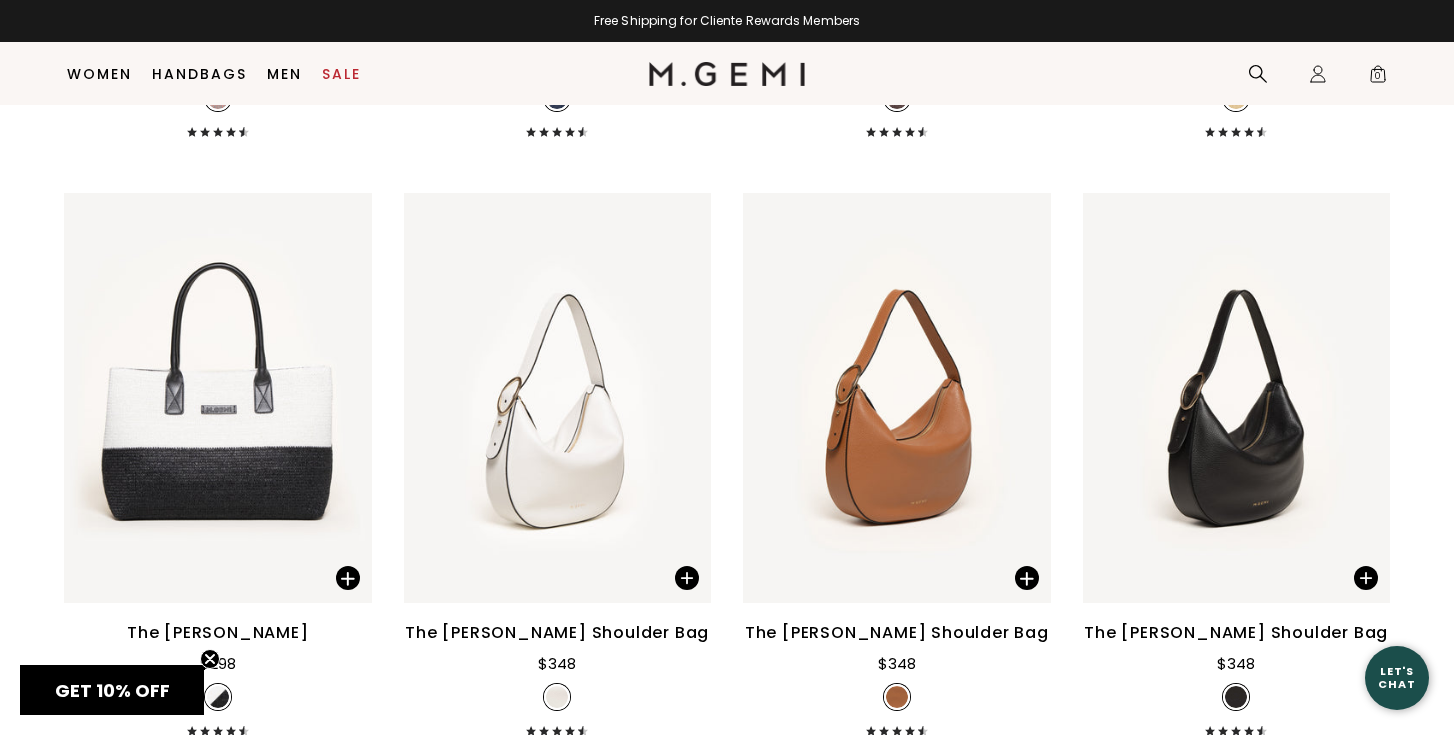 scroll, scrollTop: 0, scrollLeft: 0, axis: both 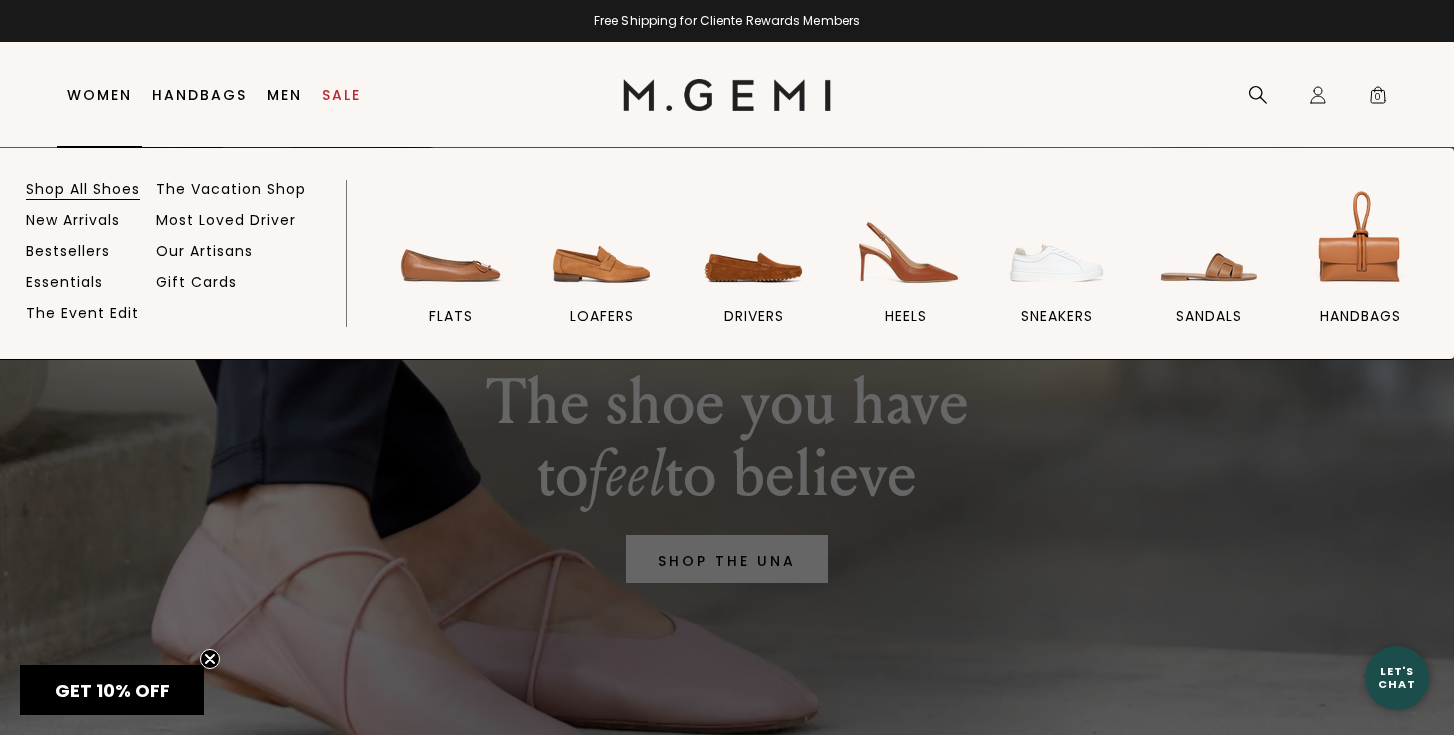 click on "Shop All Shoes" at bounding box center [83, 189] 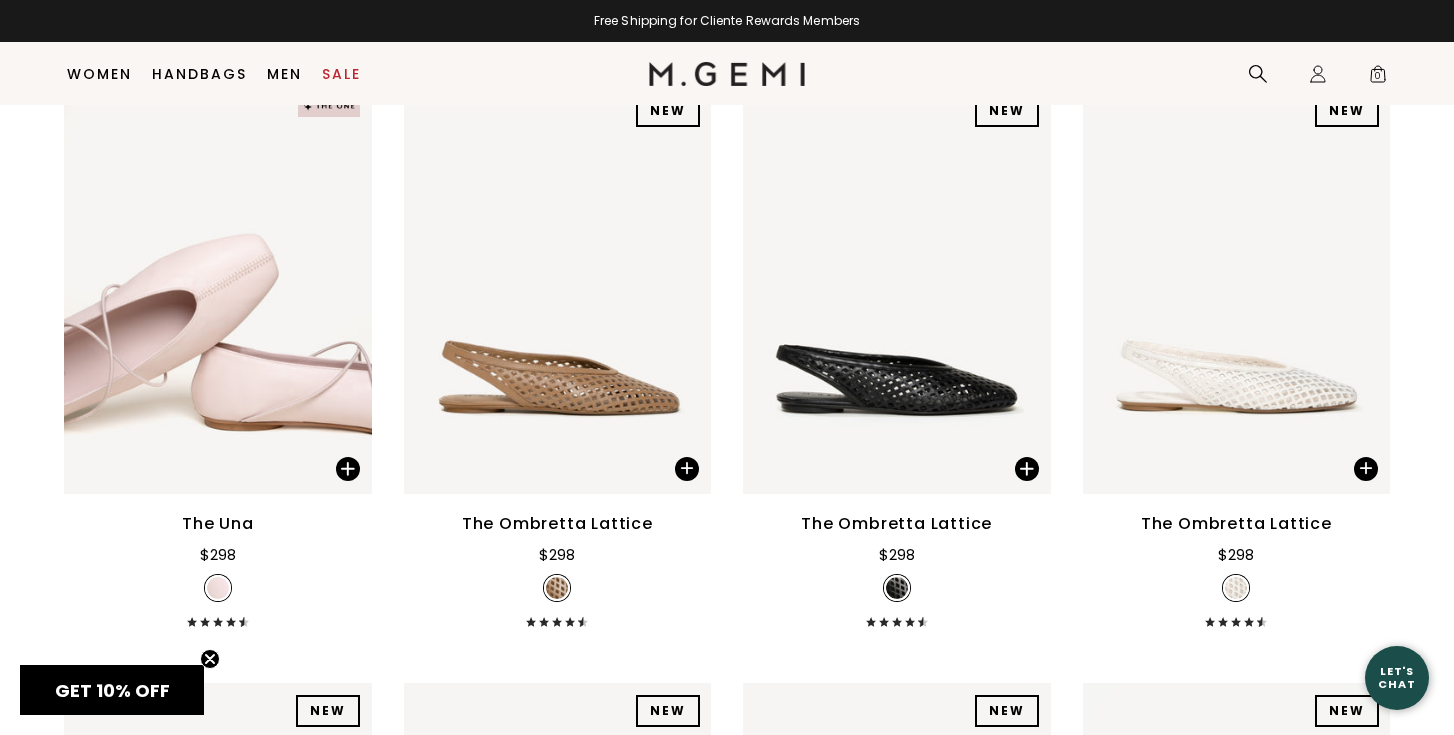 scroll, scrollTop: 2161, scrollLeft: 0, axis: vertical 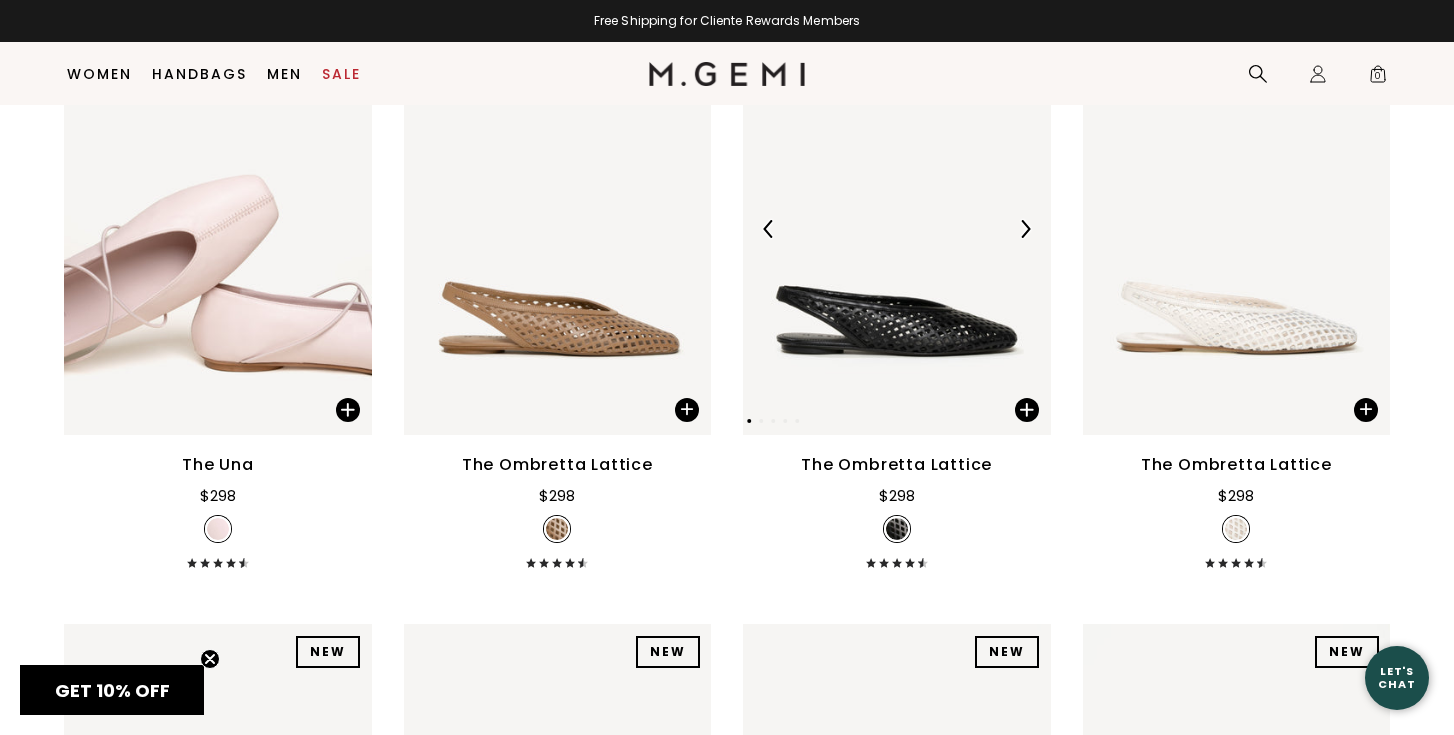 click at bounding box center [897, 229] 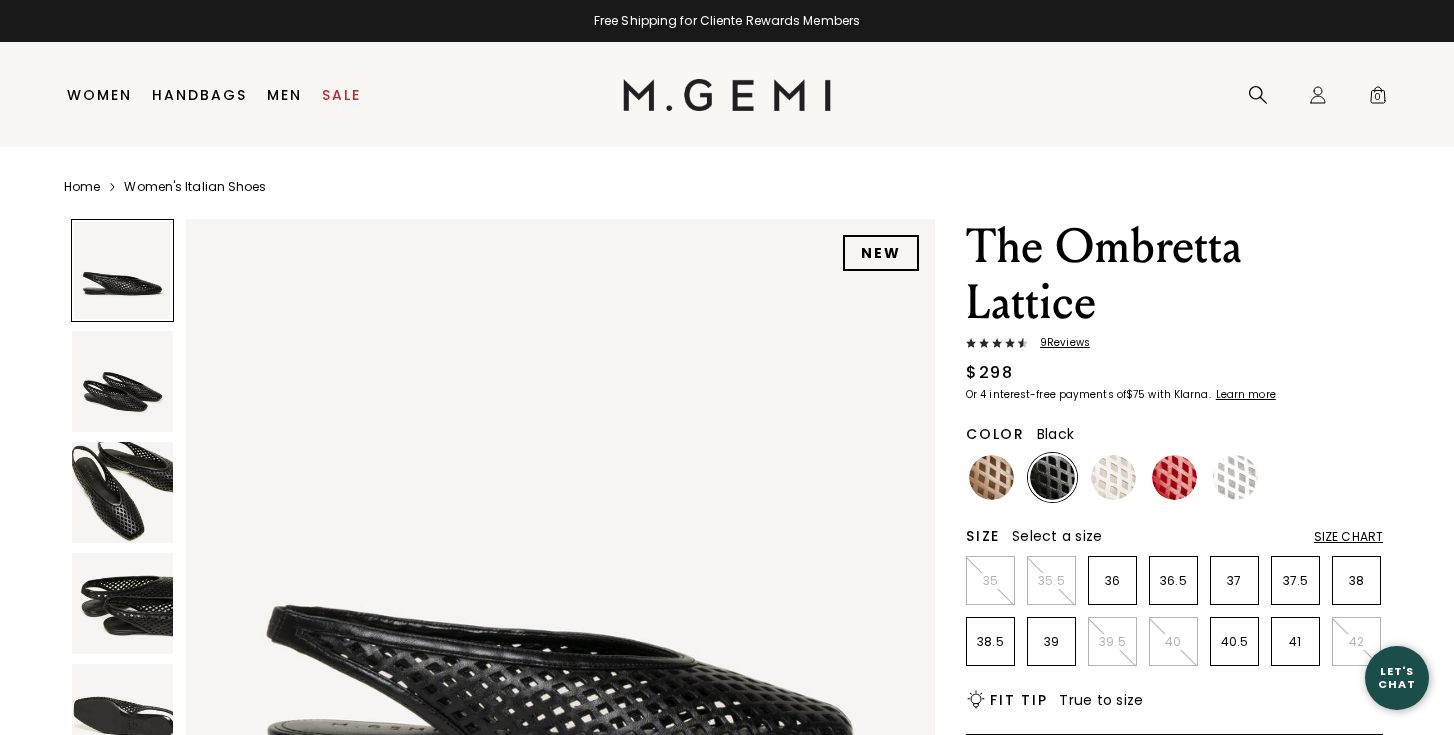 scroll, scrollTop: 0, scrollLeft: 0, axis: both 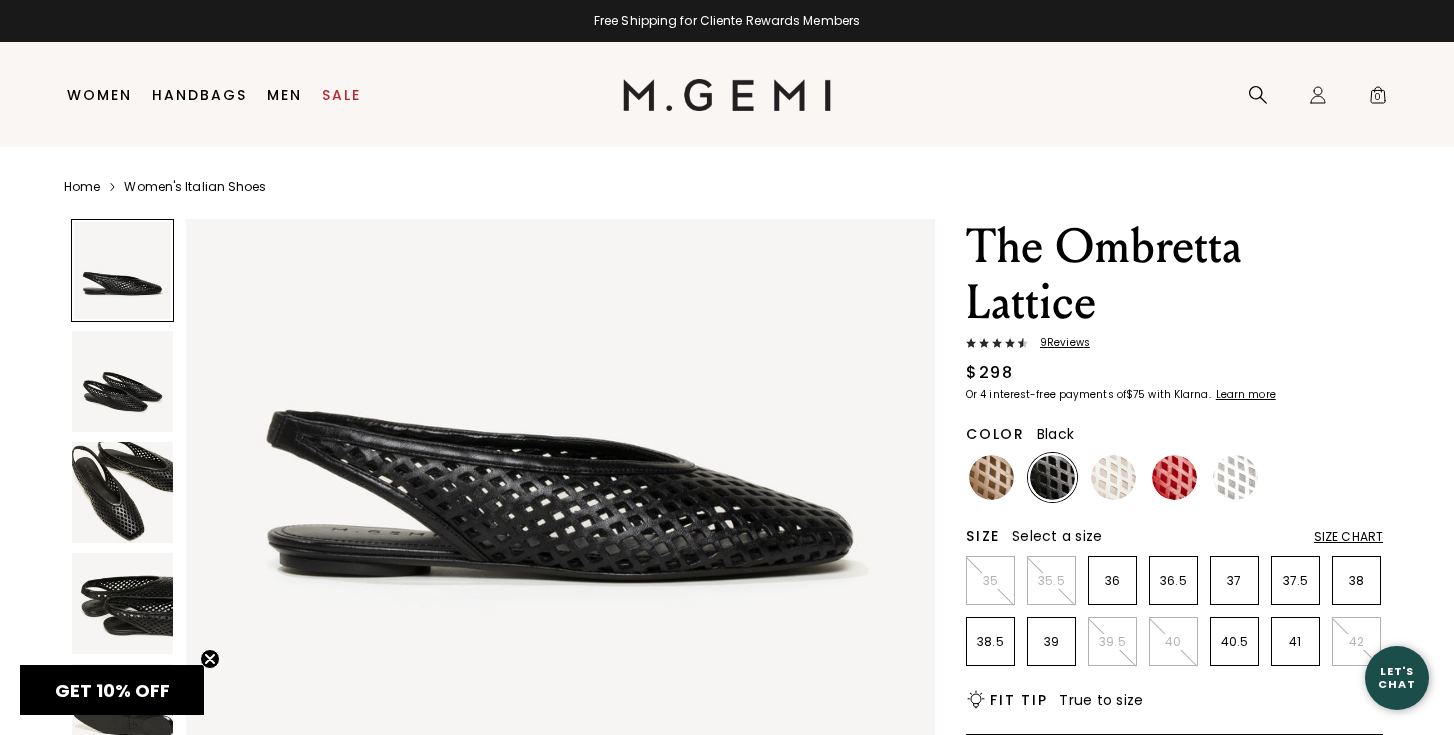 click at bounding box center [122, 492] 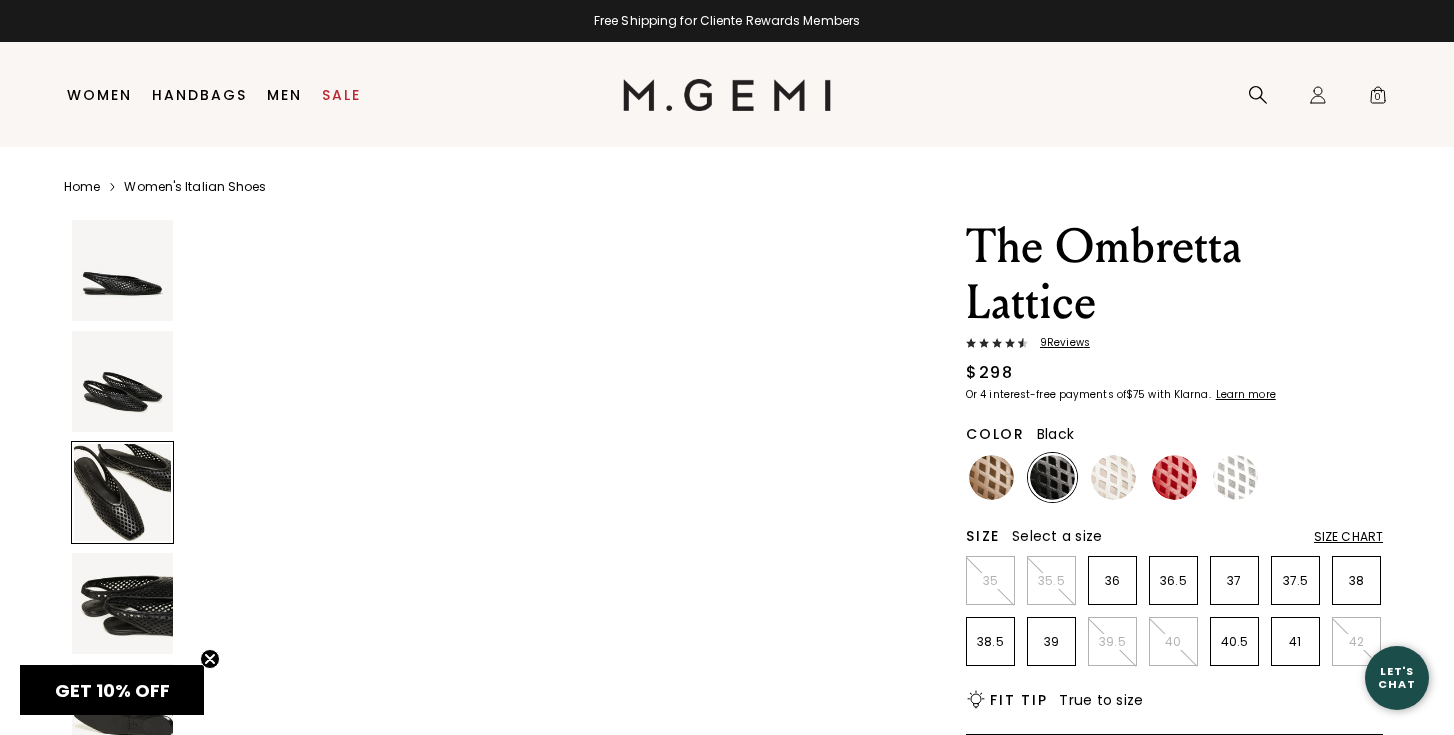 scroll, scrollTop: 1578, scrollLeft: 0, axis: vertical 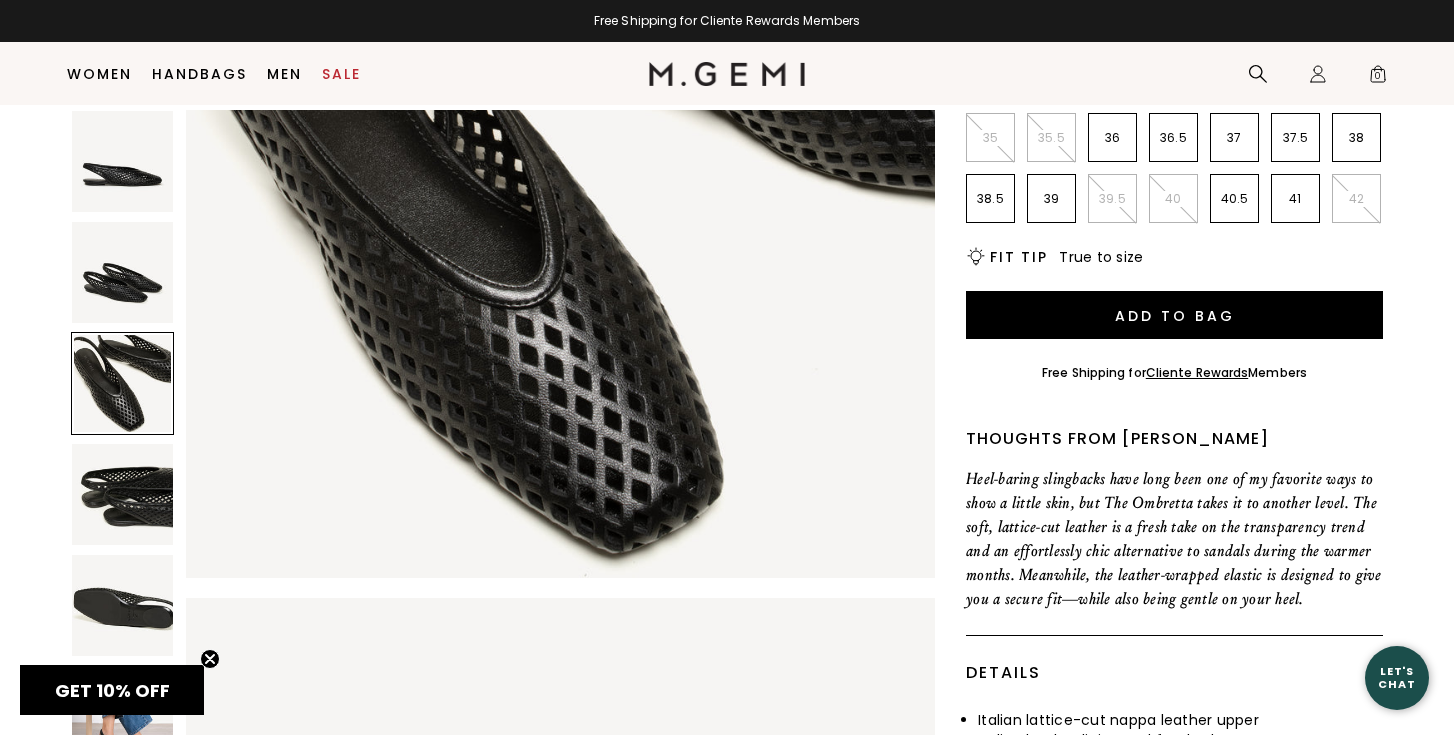 click at bounding box center (122, 272) 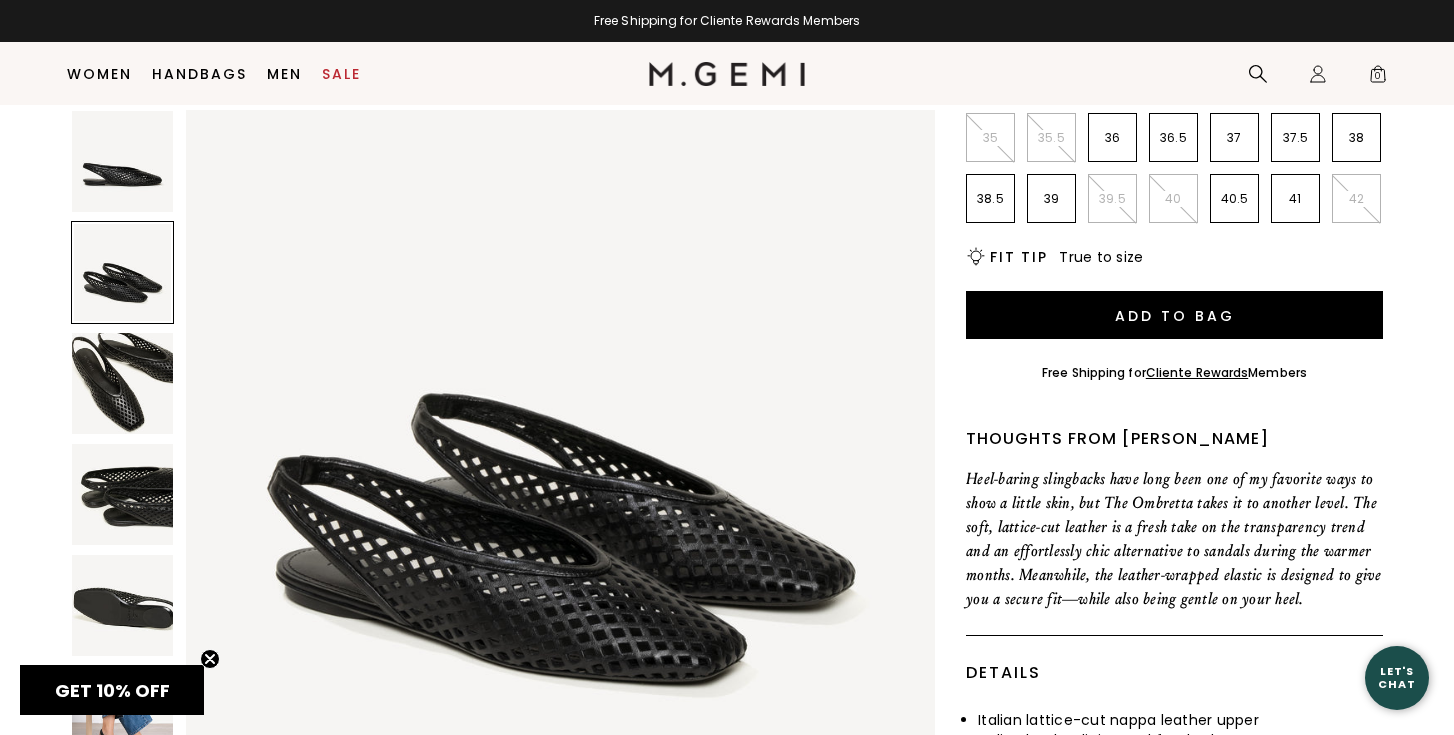 scroll, scrollTop: 789, scrollLeft: 0, axis: vertical 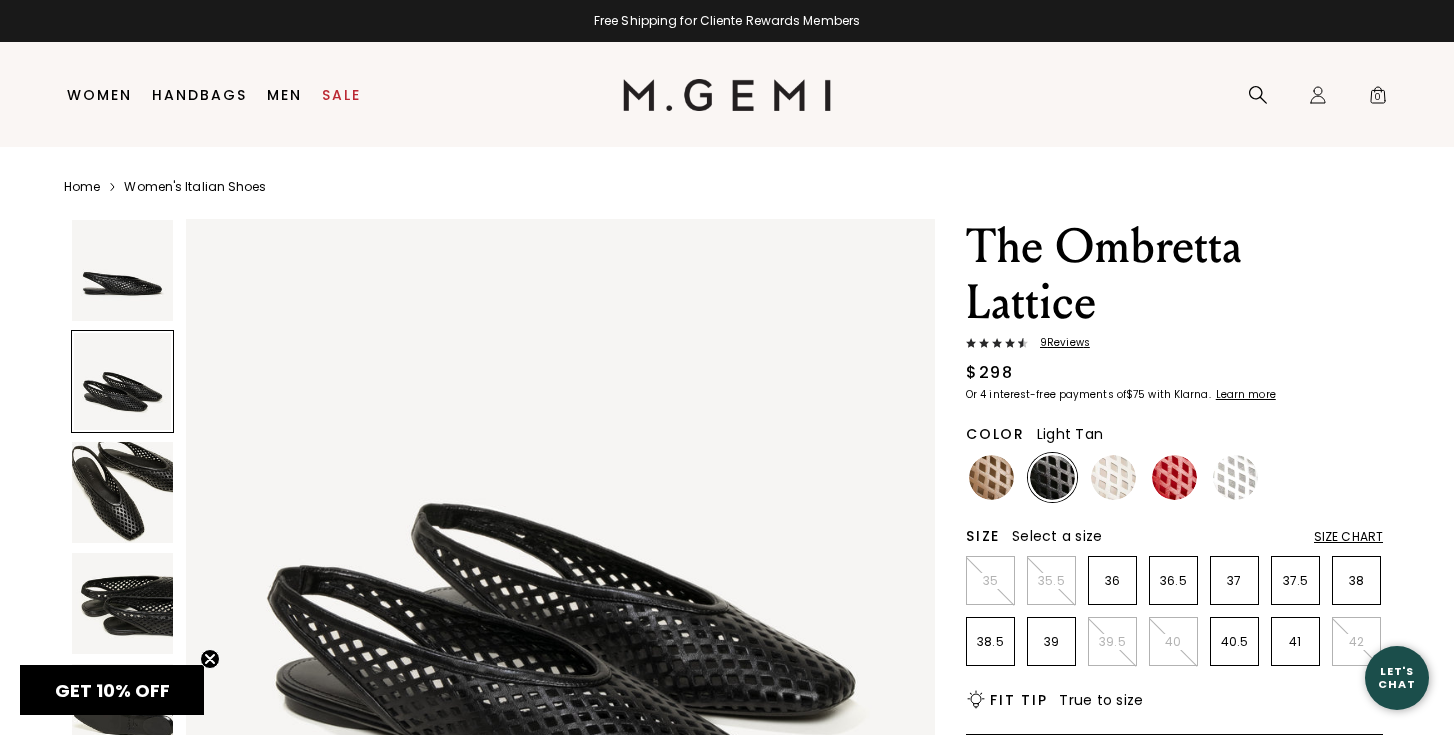click at bounding box center (991, 477) 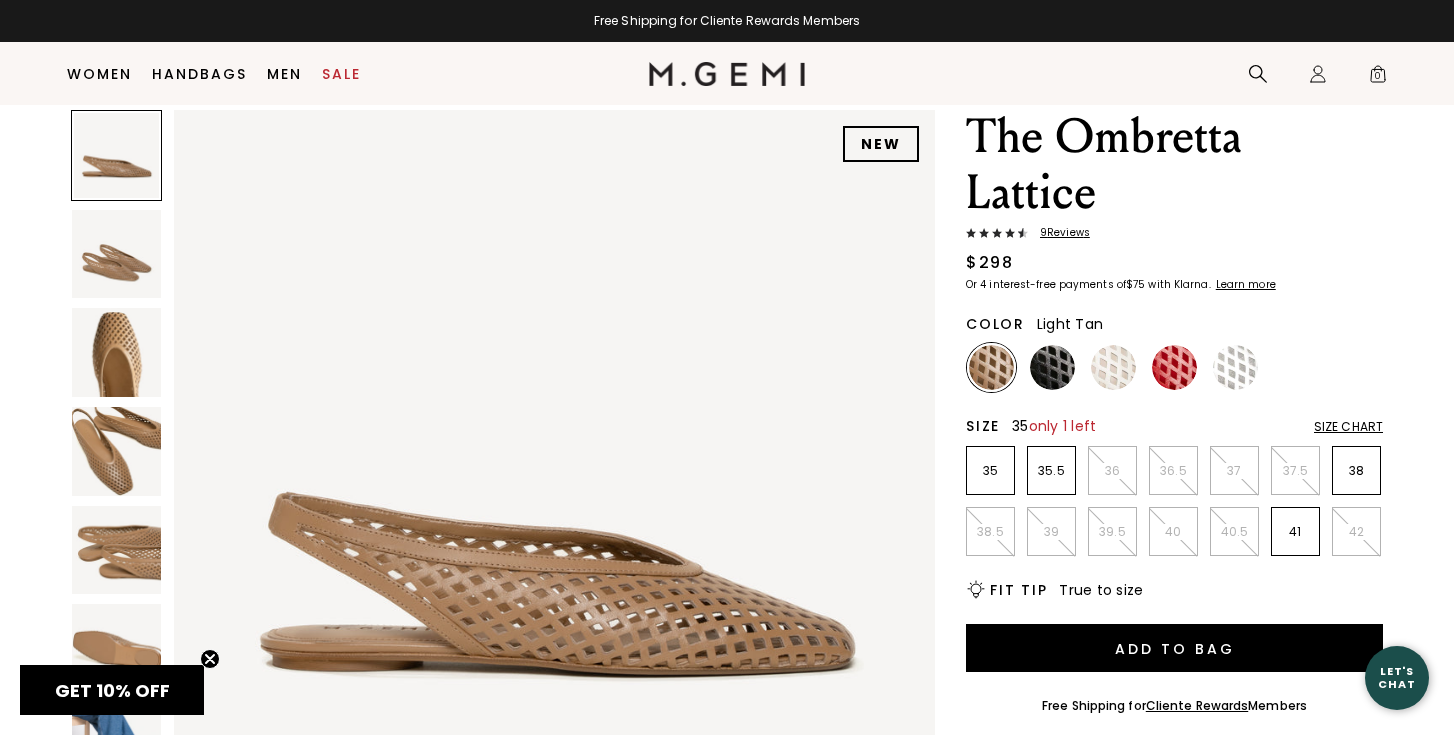 scroll, scrollTop: 63, scrollLeft: 0, axis: vertical 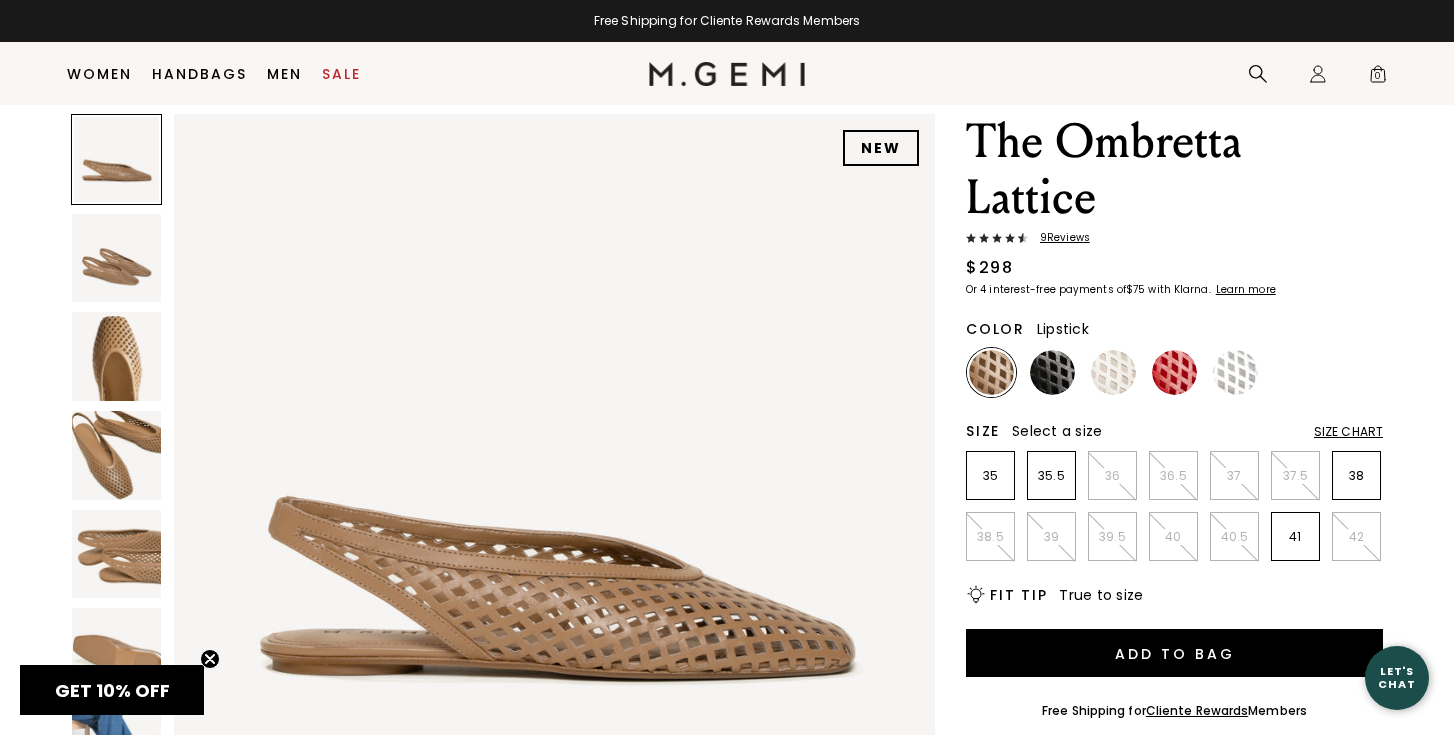 click at bounding box center (1174, 372) 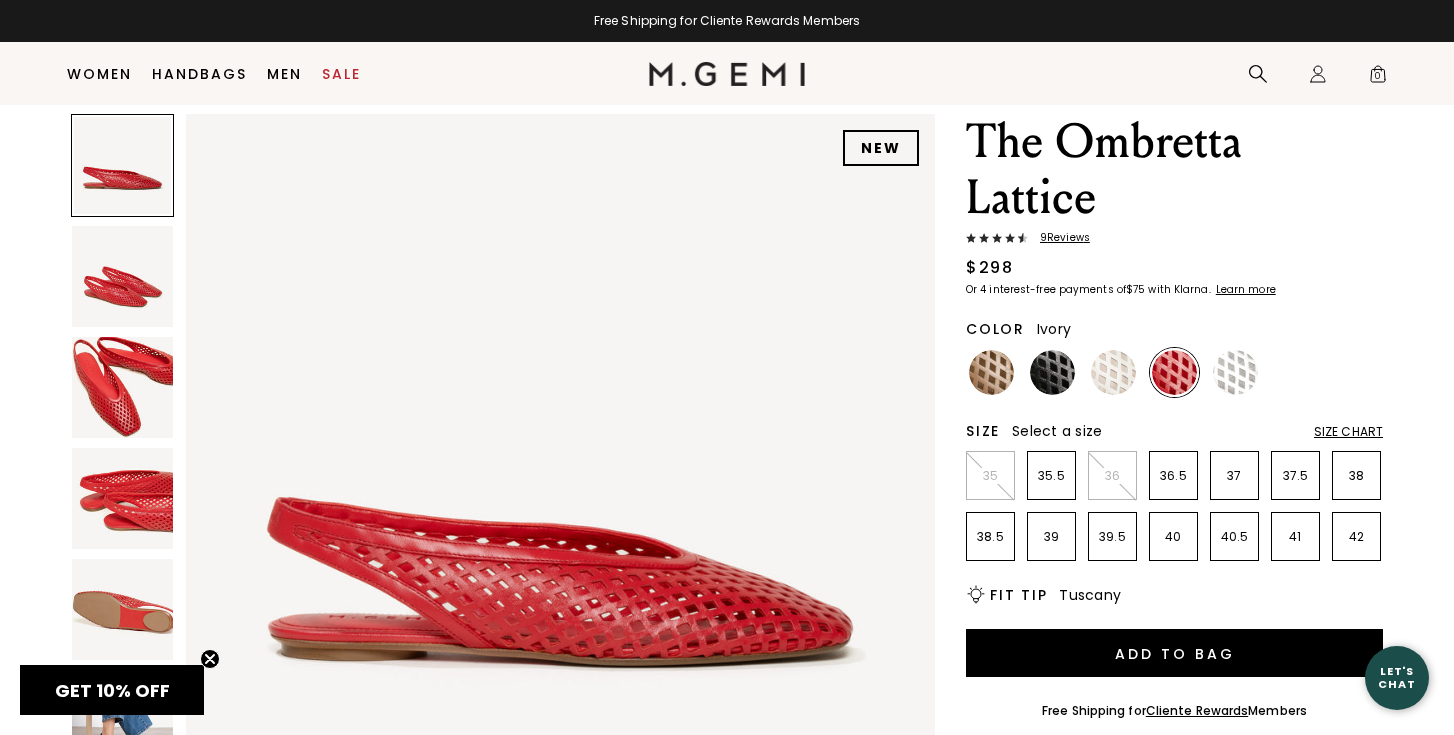 click at bounding box center (1113, 372) 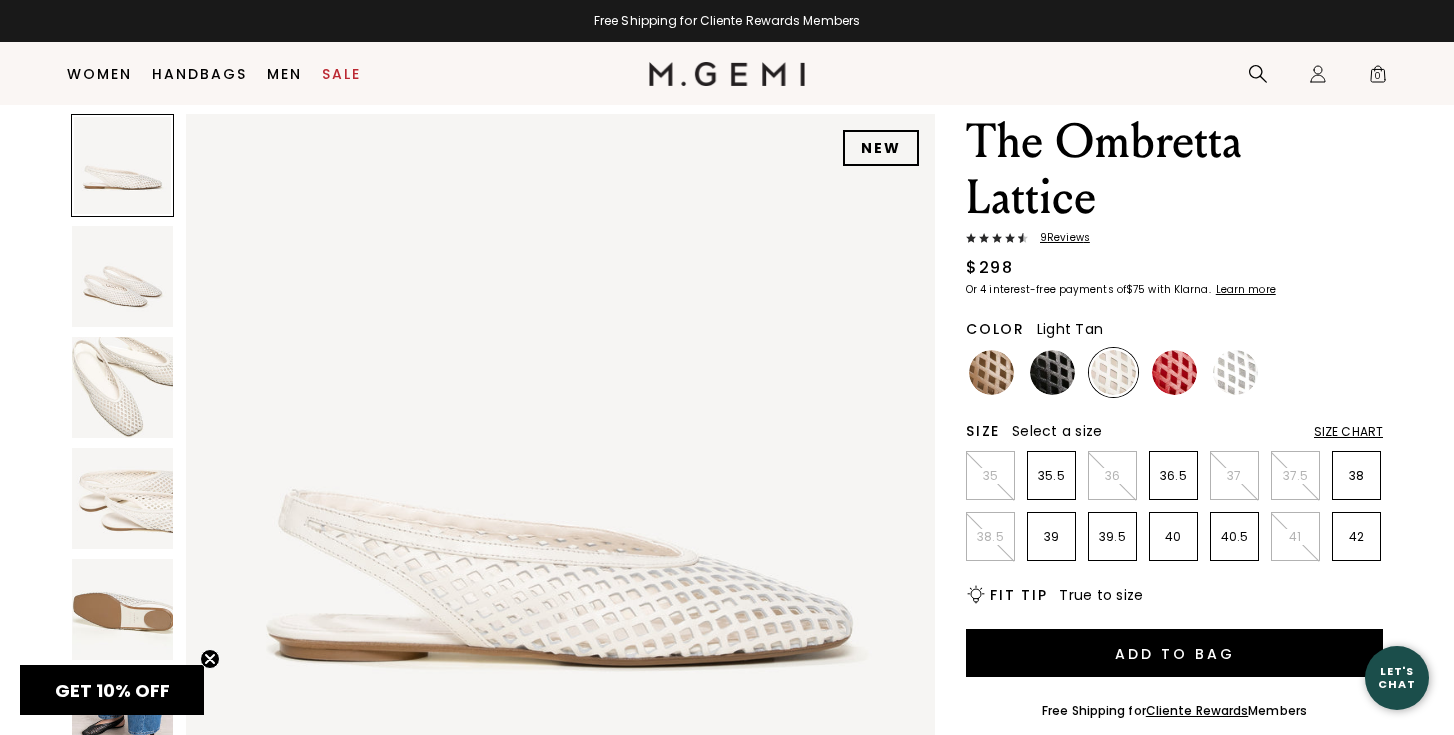 click at bounding box center [991, 372] 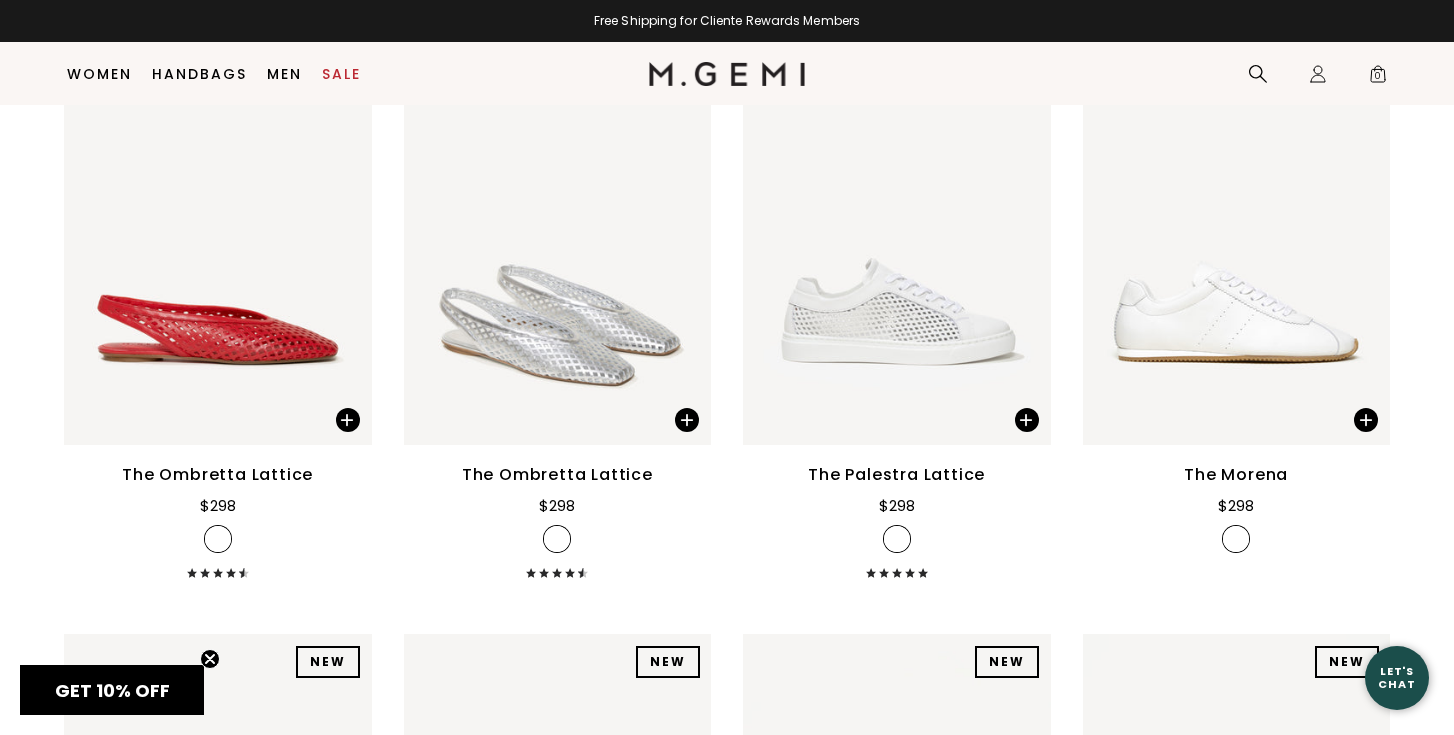 scroll, scrollTop: 2797, scrollLeft: 0, axis: vertical 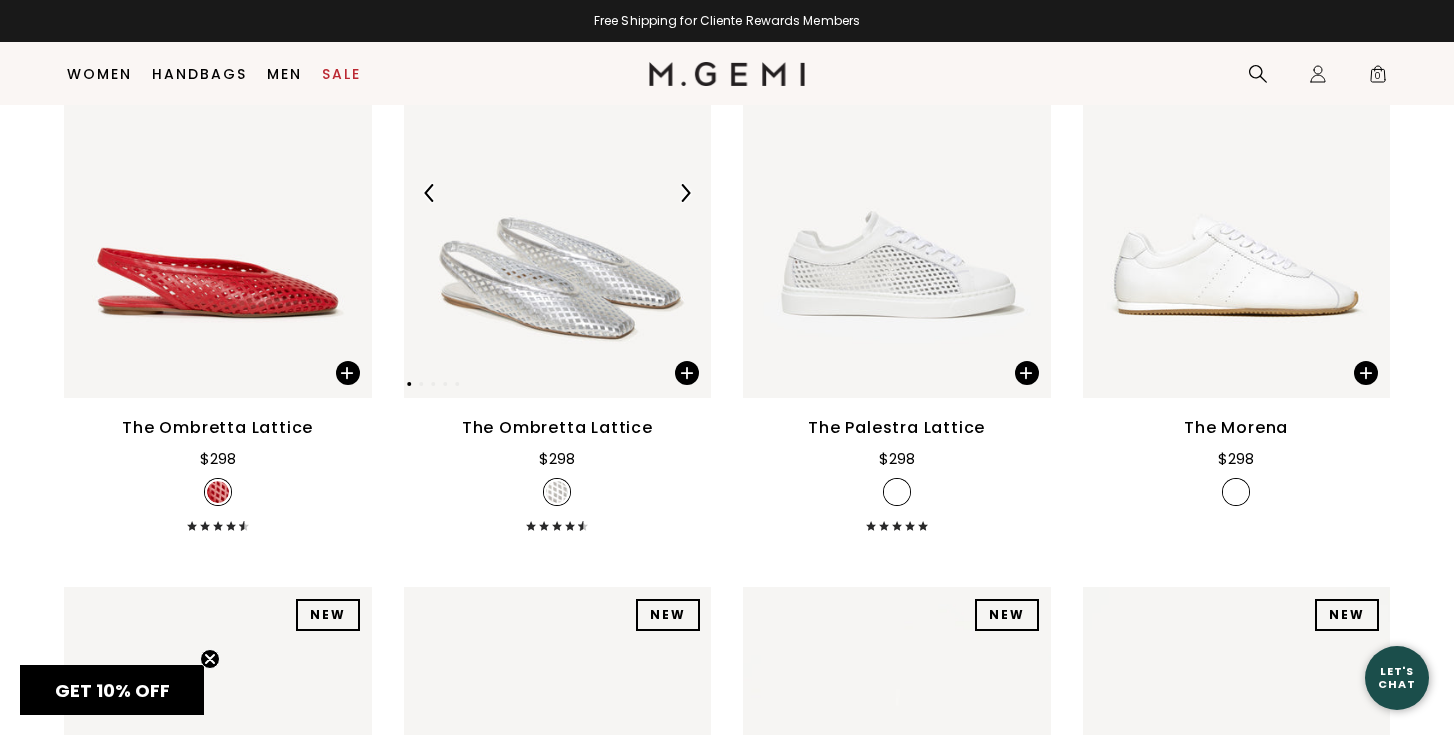 click at bounding box center (558, 193) 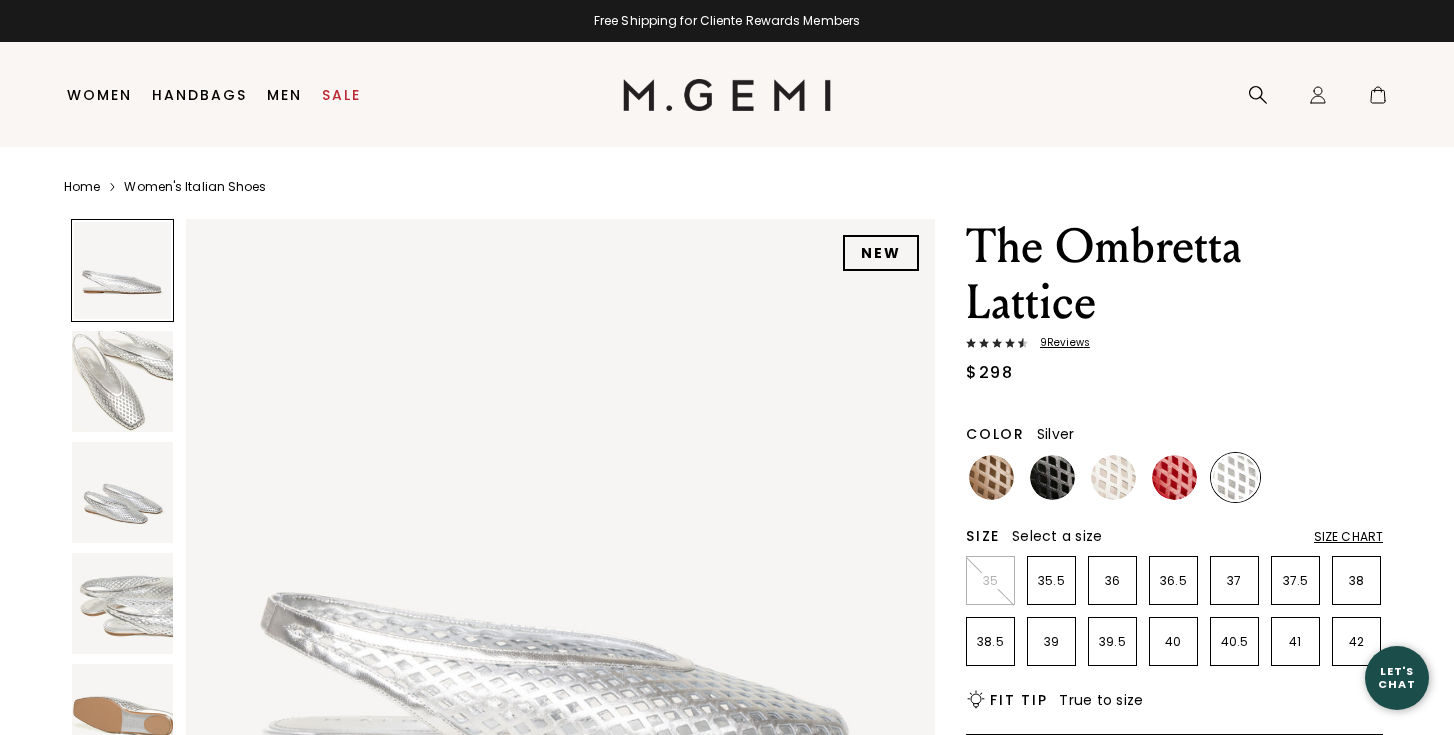 scroll, scrollTop: 0, scrollLeft: 0, axis: both 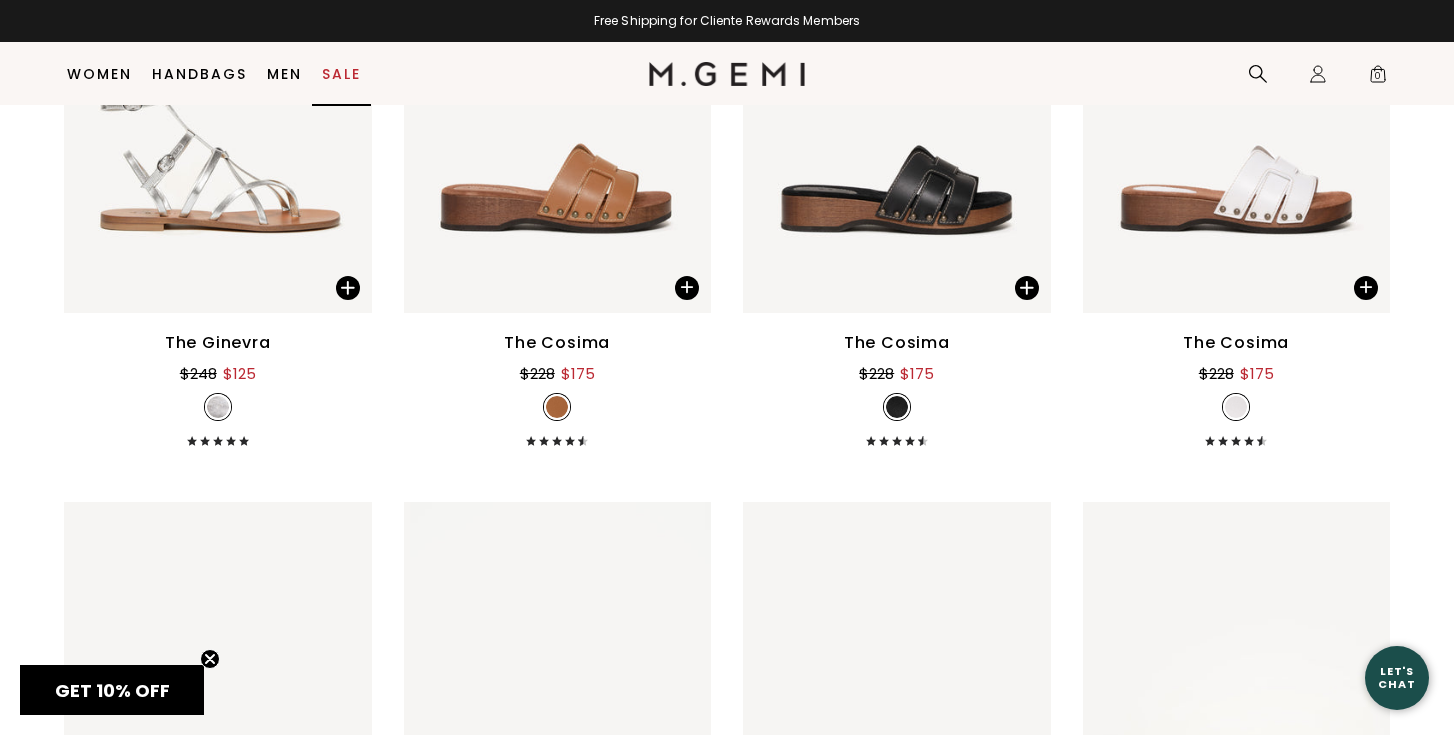 click on "Sale" at bounding box center [341, 74] 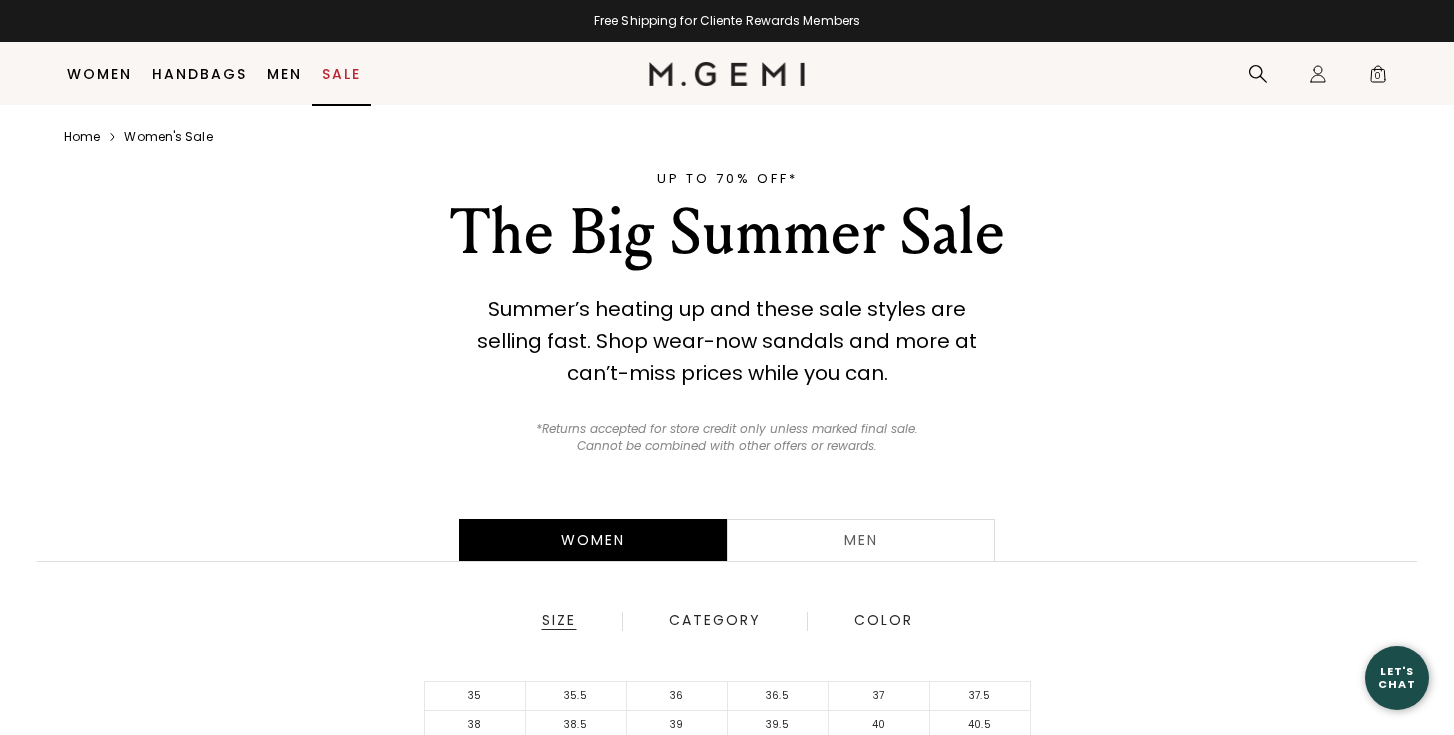scroll, scrollTop: 389, scrollLeft: 0, axis: vertical 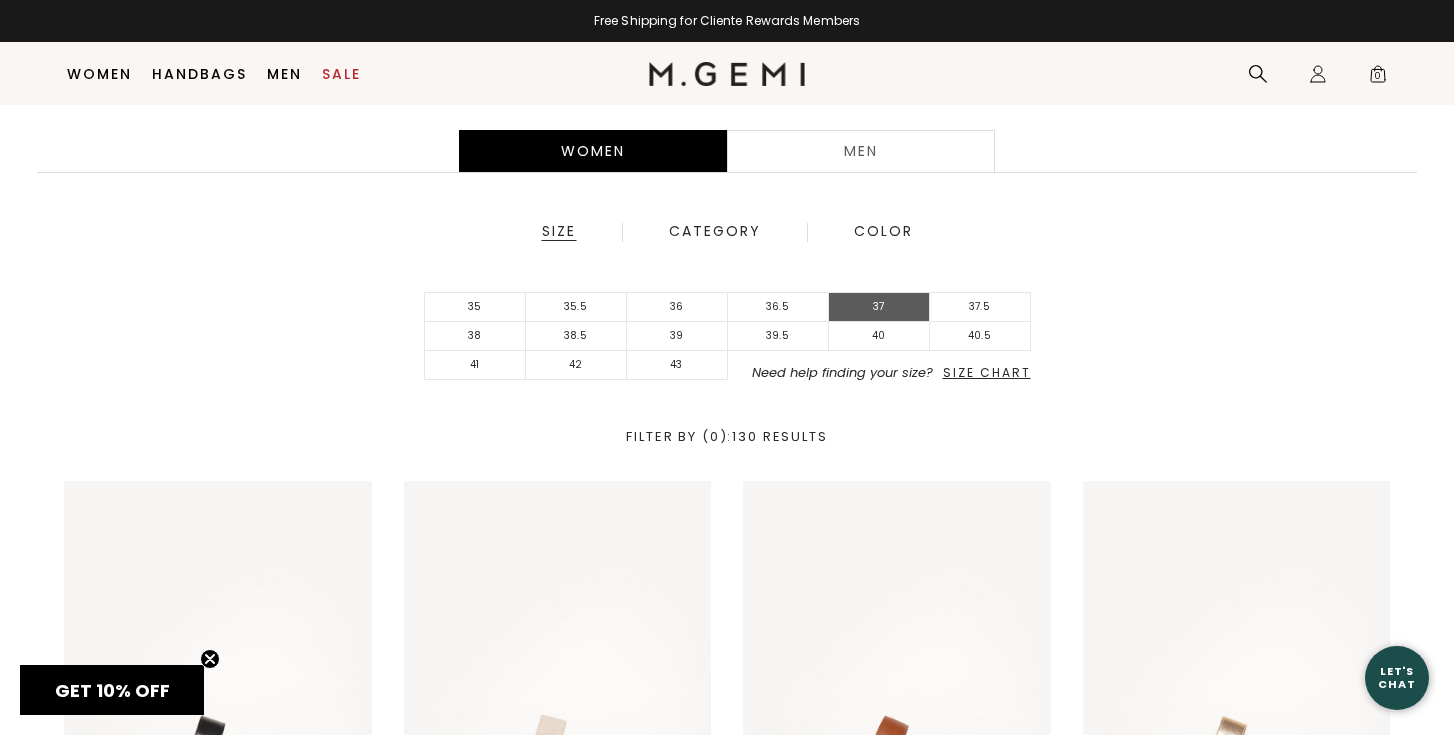 click on "37" at bounding box center (879, 307) 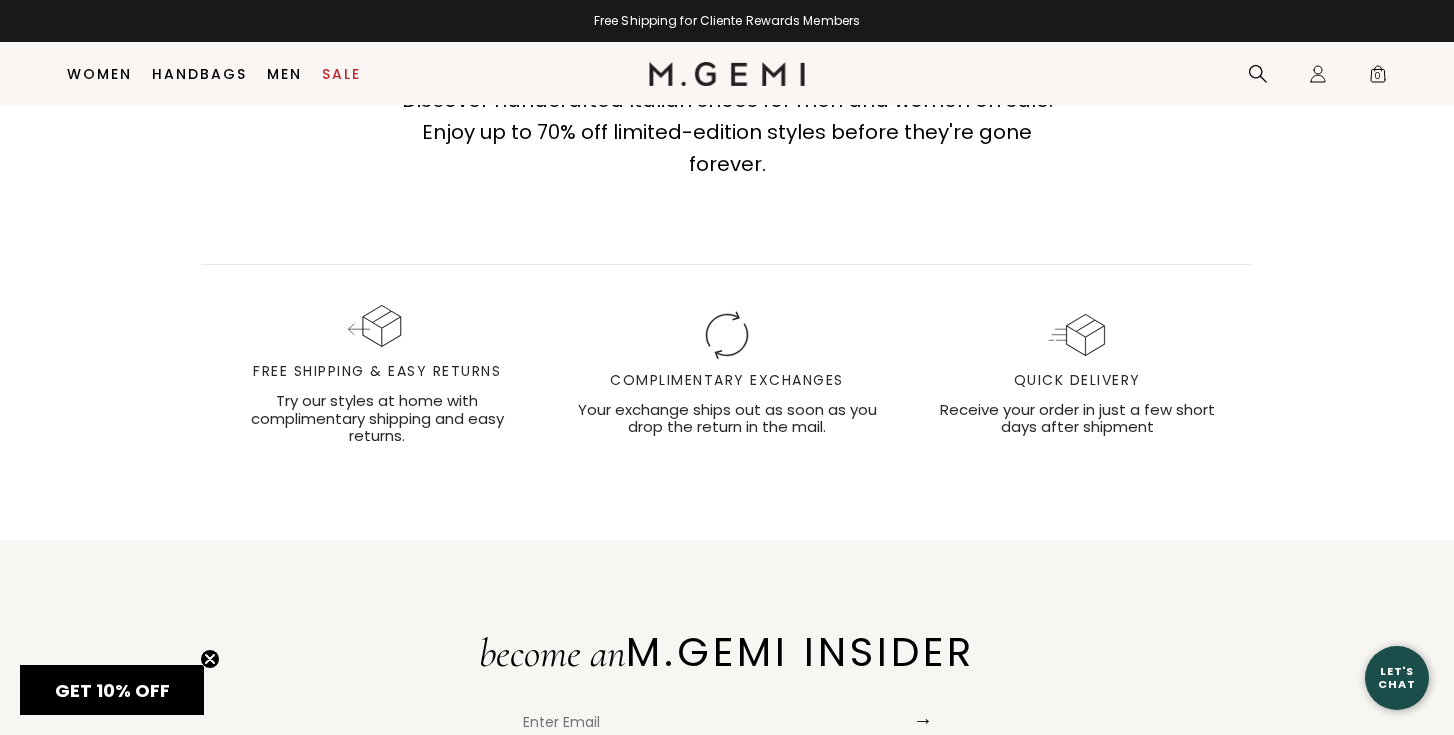scroll, scrollTop: 13486, scrollLeft: 0, axis: vertical 